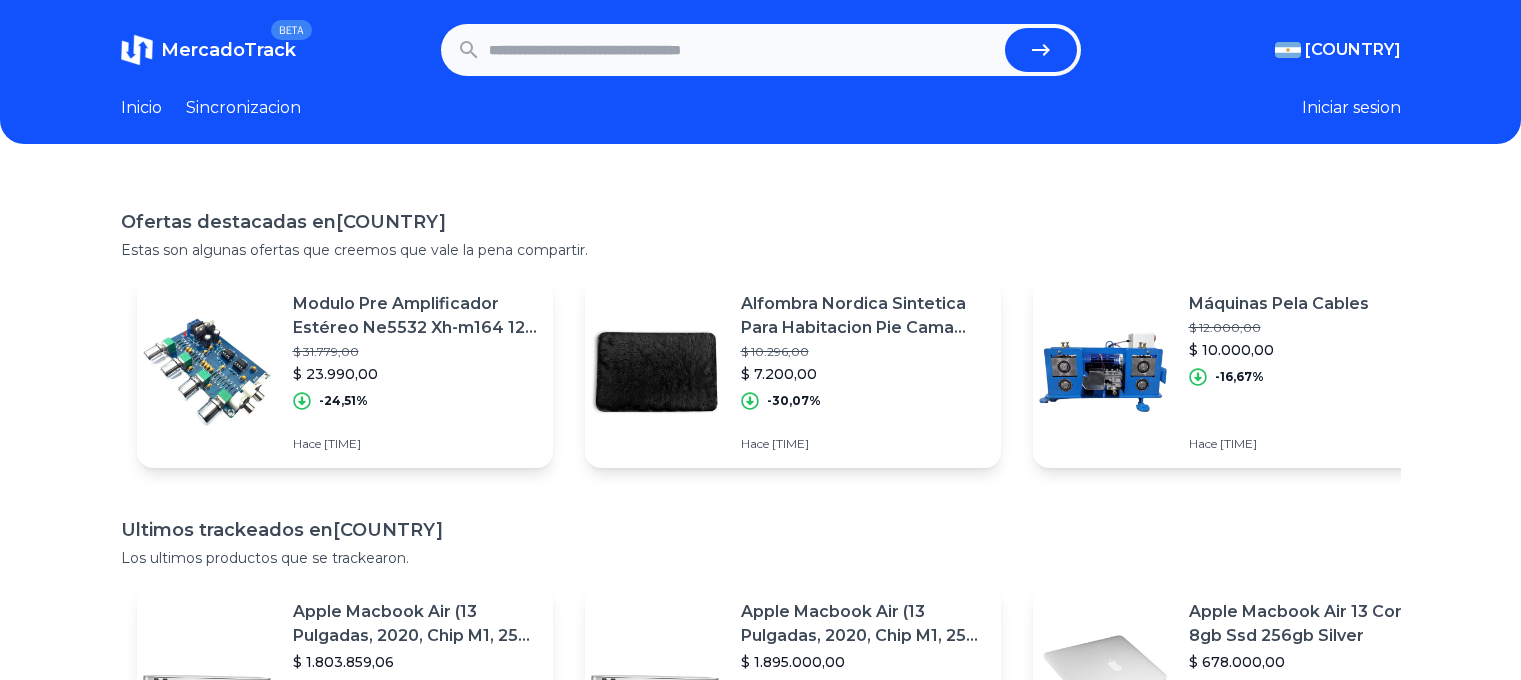 scroll, scrollTop: 0, scrollLeft: 0, axis: both 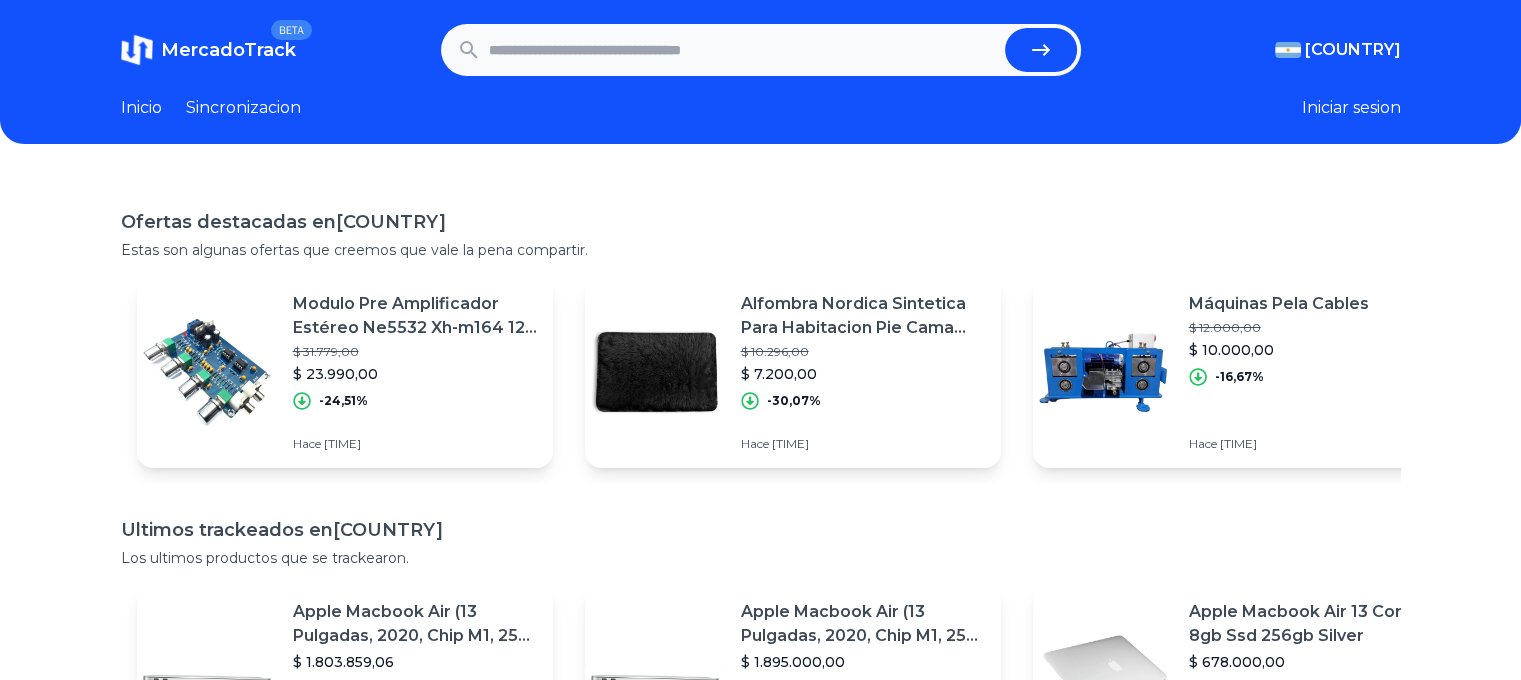 click at bounding box center [743, 50] 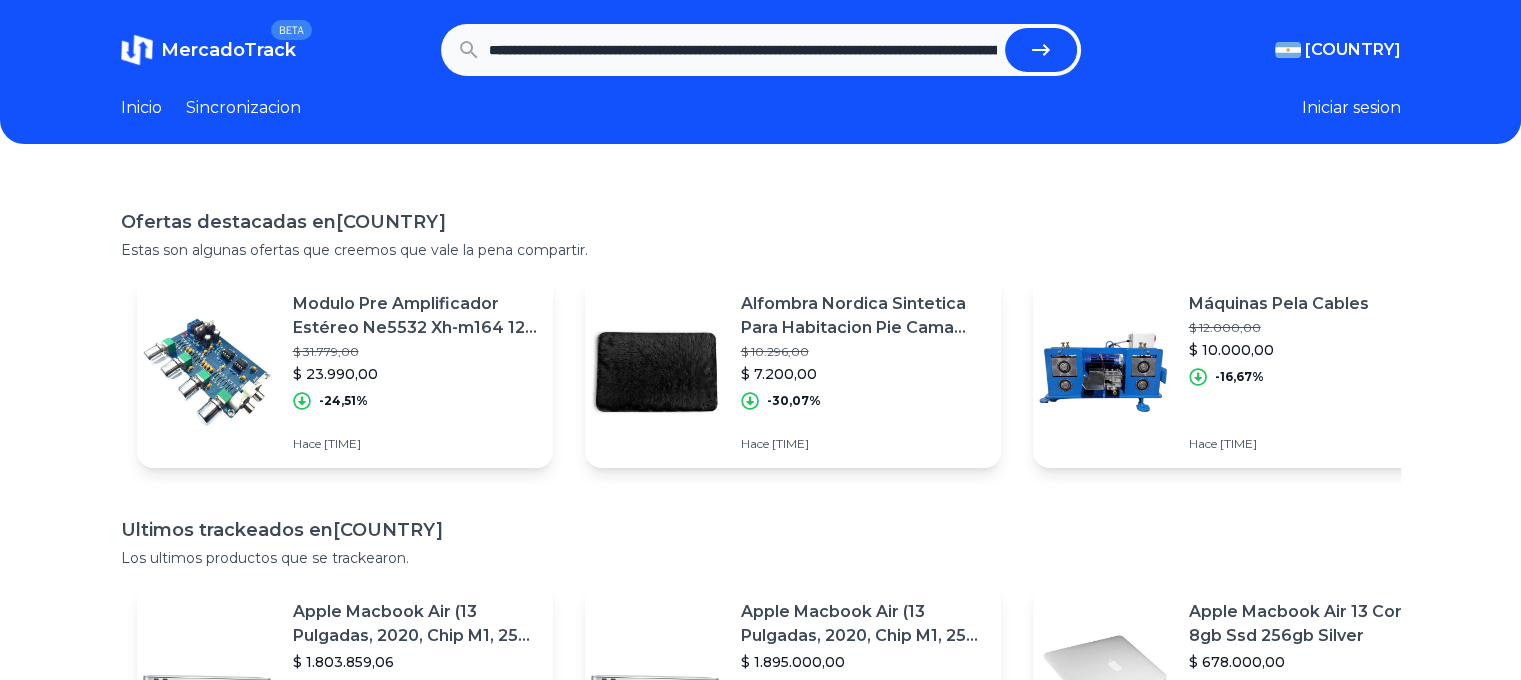 scroll, scrollTop: 0, scrollLeft: 364, axis: horizontal 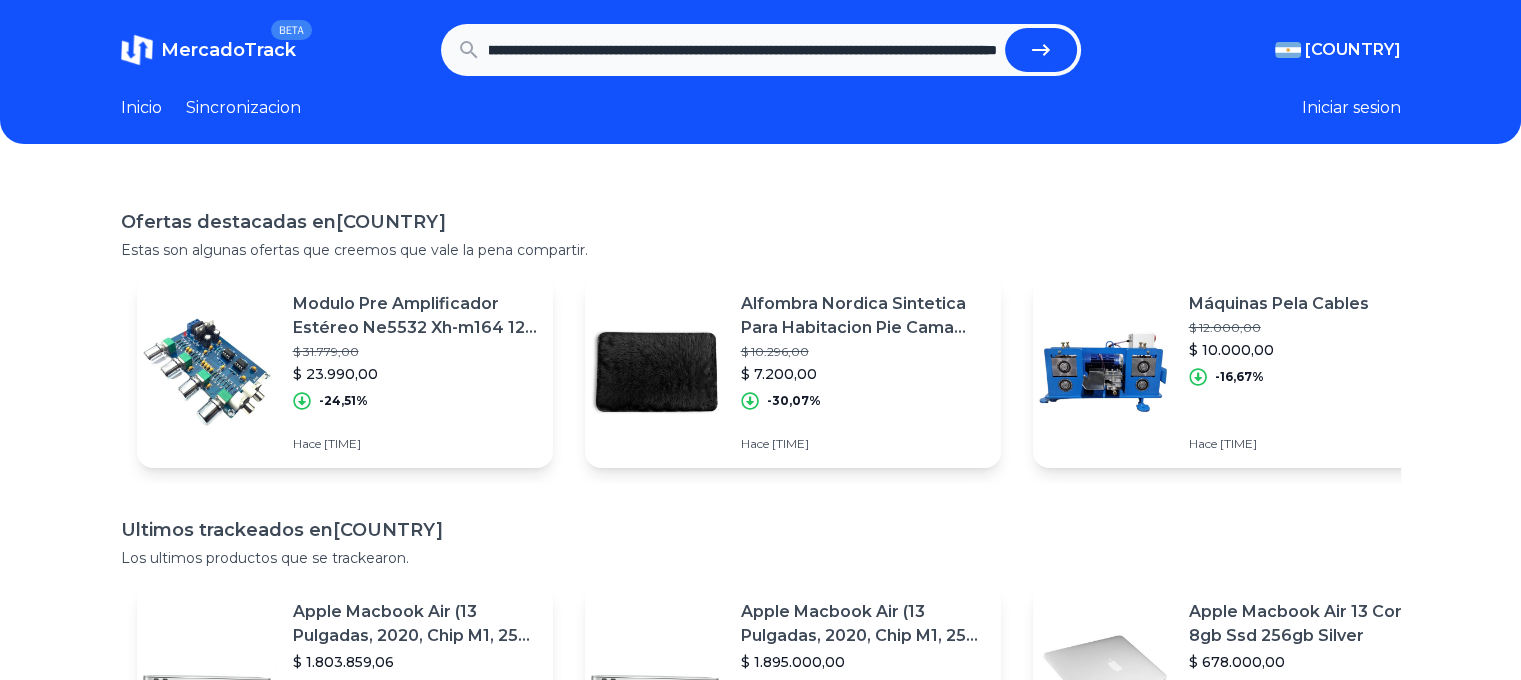 type on "**********" 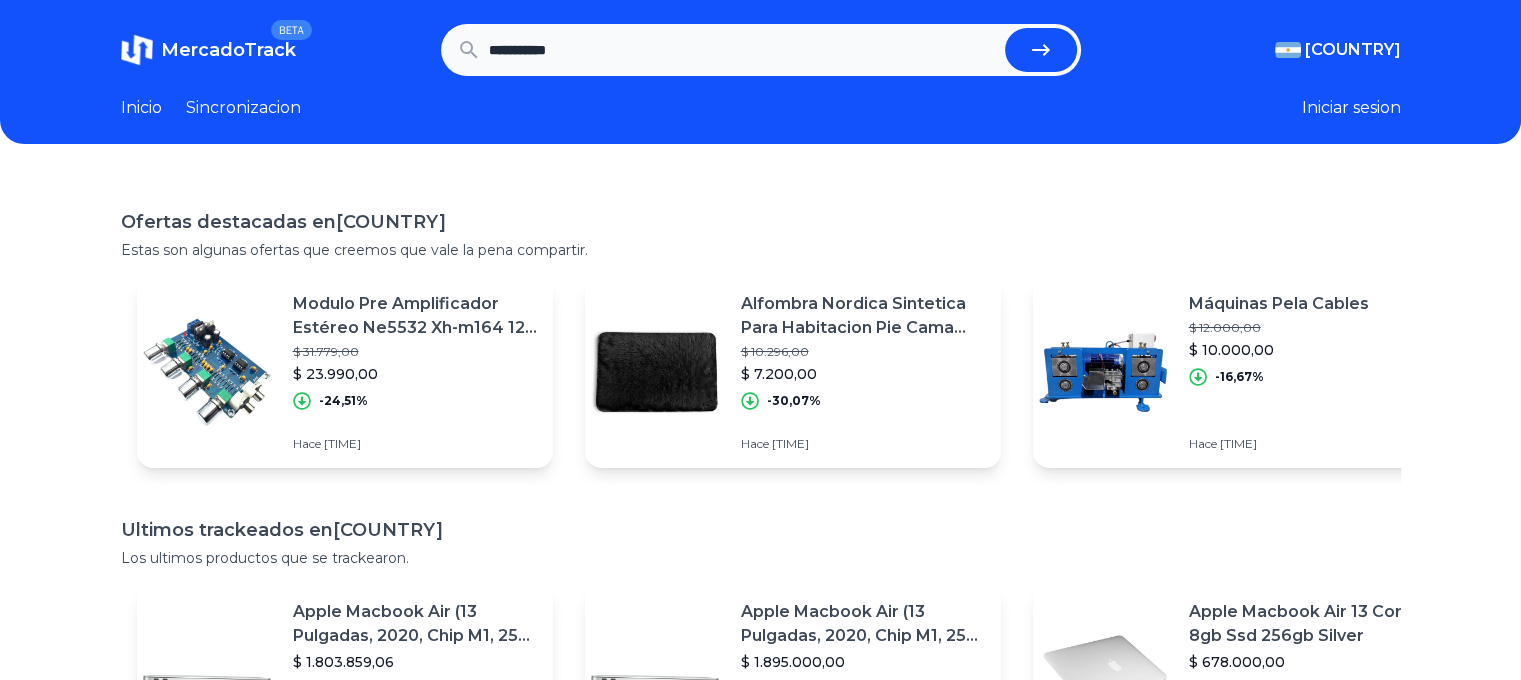 scroll, scrollTop: 0, scrollLeft: 0, axis: both 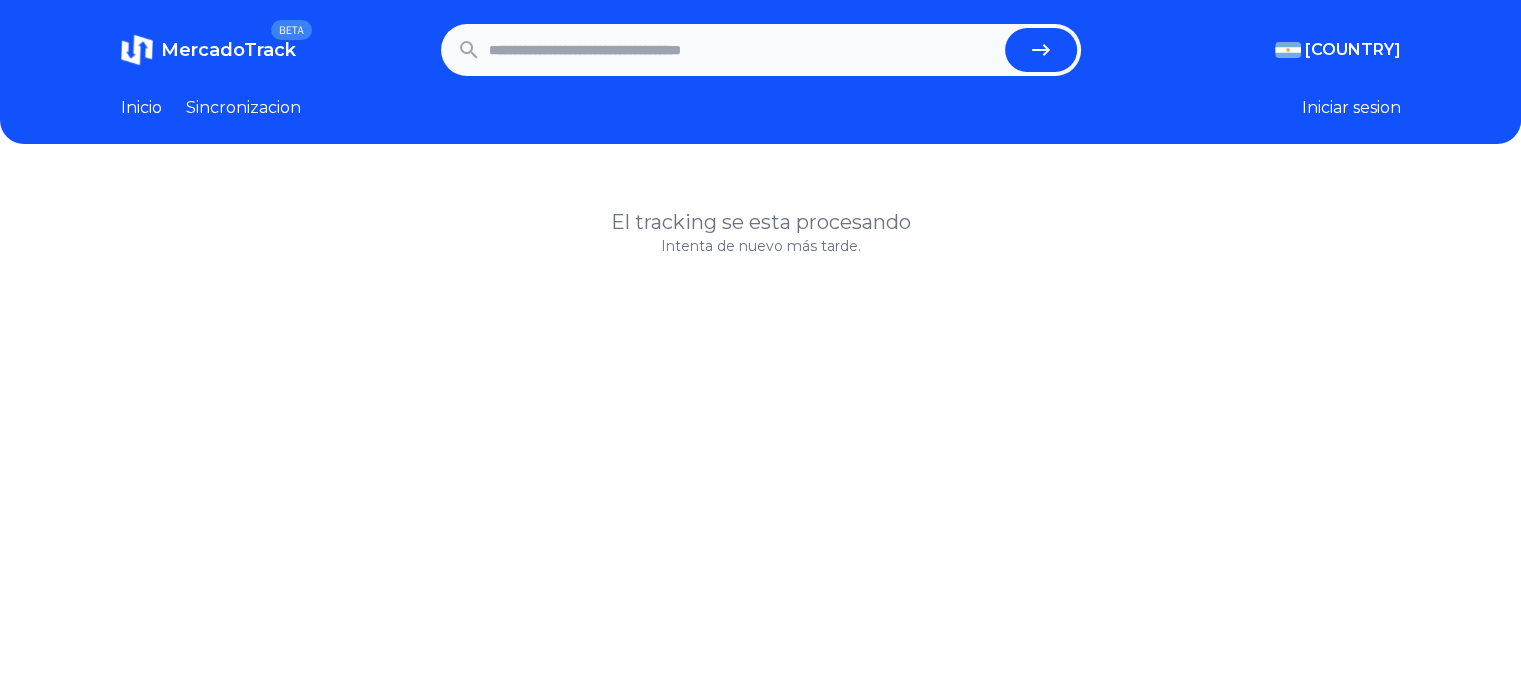 click at bounding box center [743, 50] 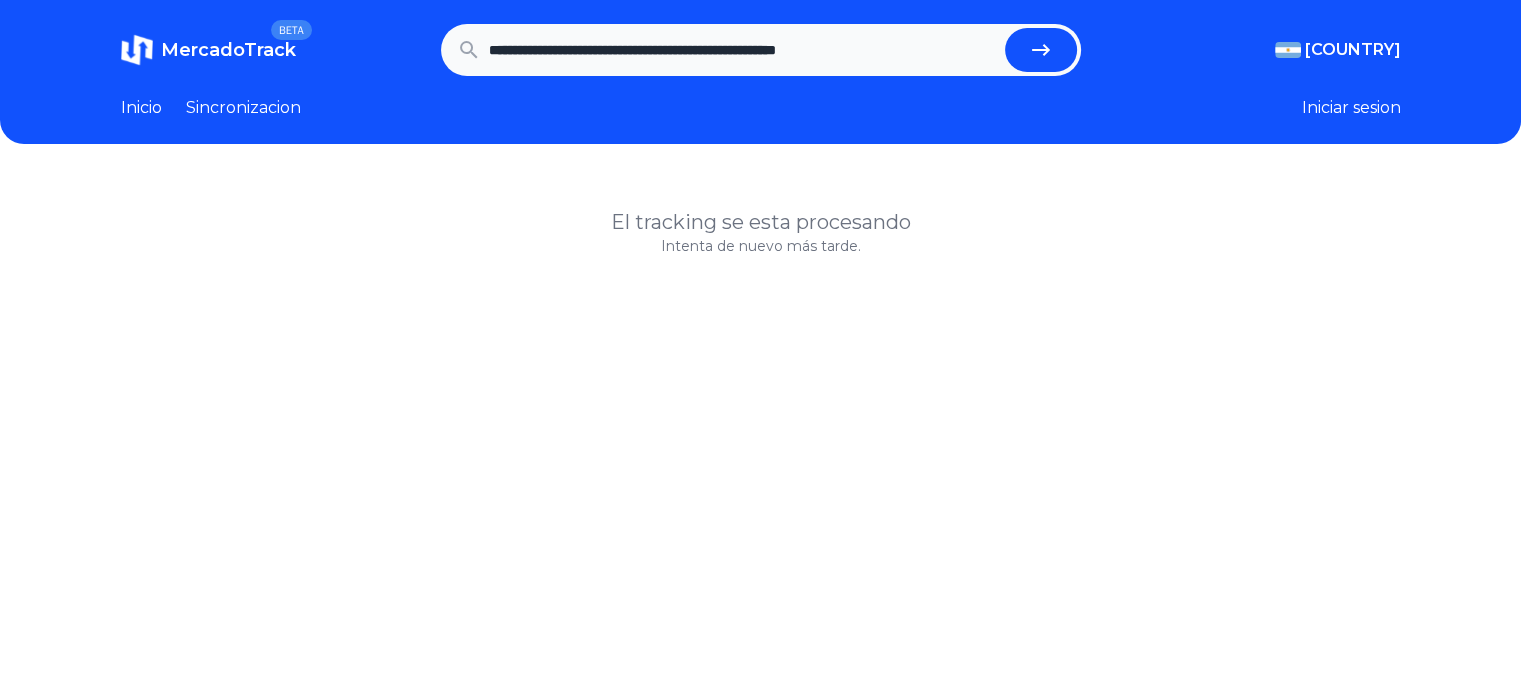 type on "**********" 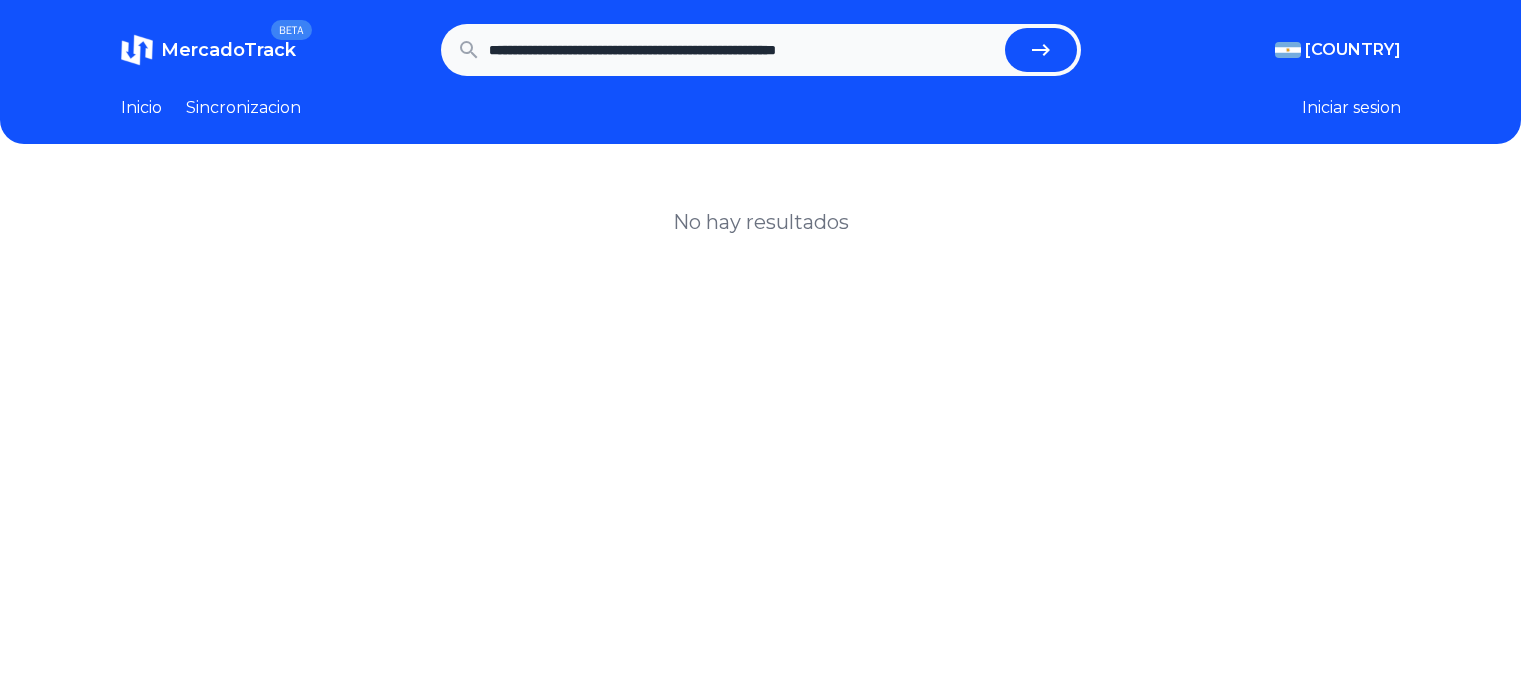 scroll, scrollTop: 0, scrollLeft: 0, axis: both 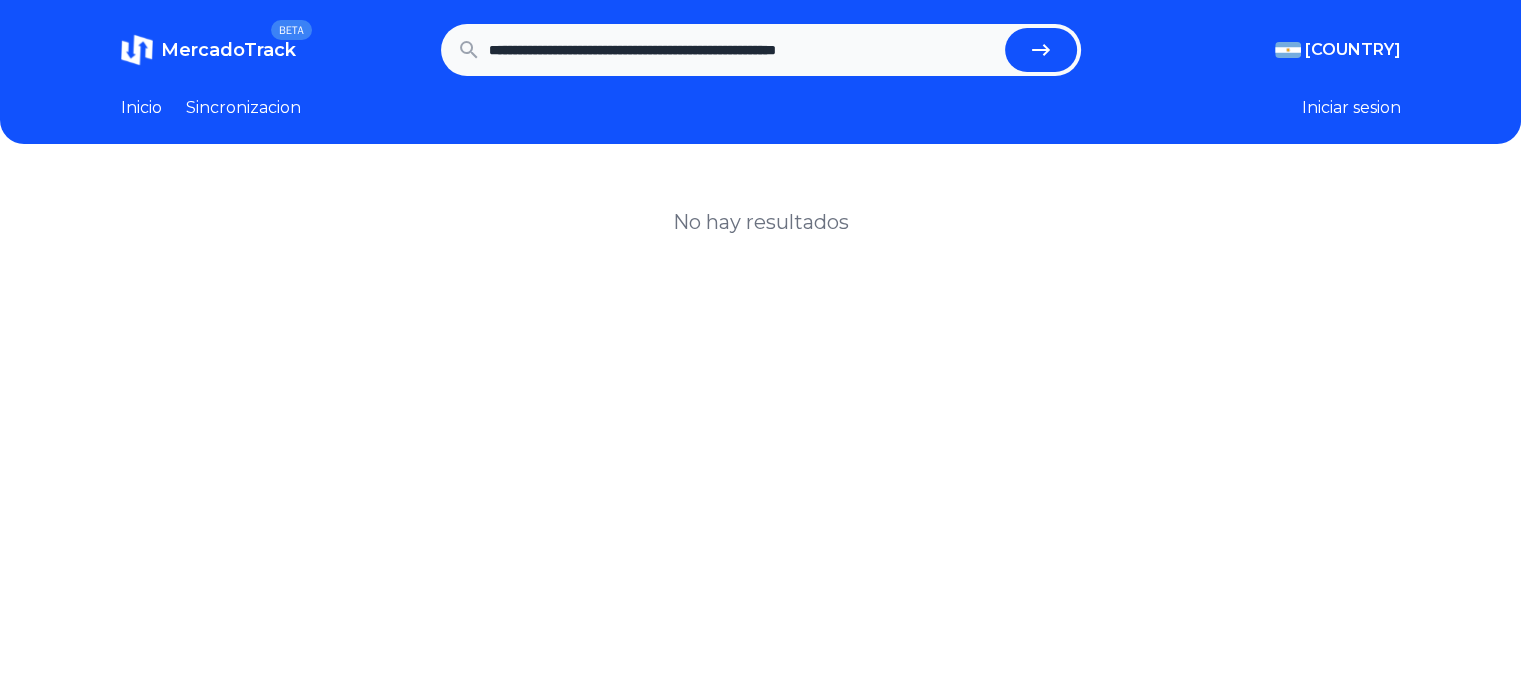 drag, startPoint x: 938, startPoint y: 55, endPoint x: 797, endPoint y: 47, distance: 141.22676 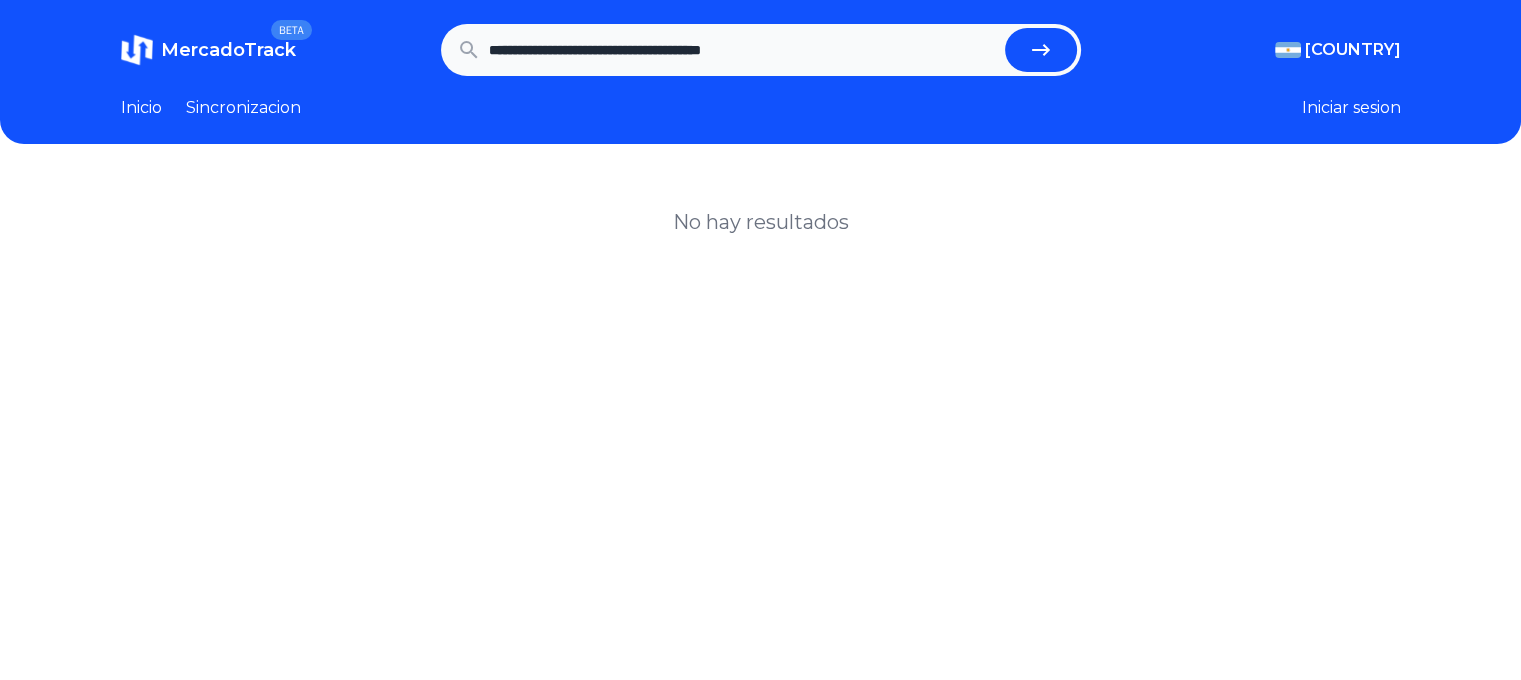 type on "**********" 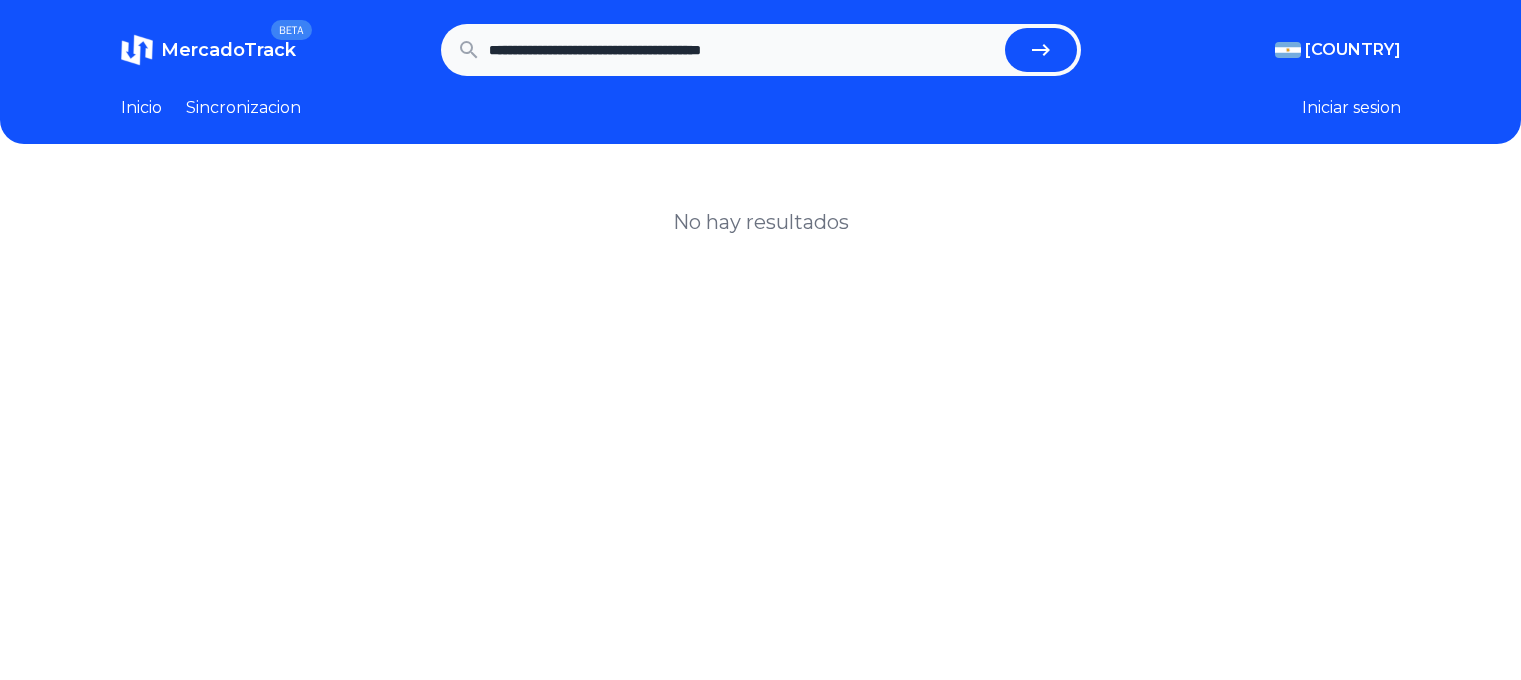 scroll, scrollTop: 0, scrollLeft: 0, axis: both 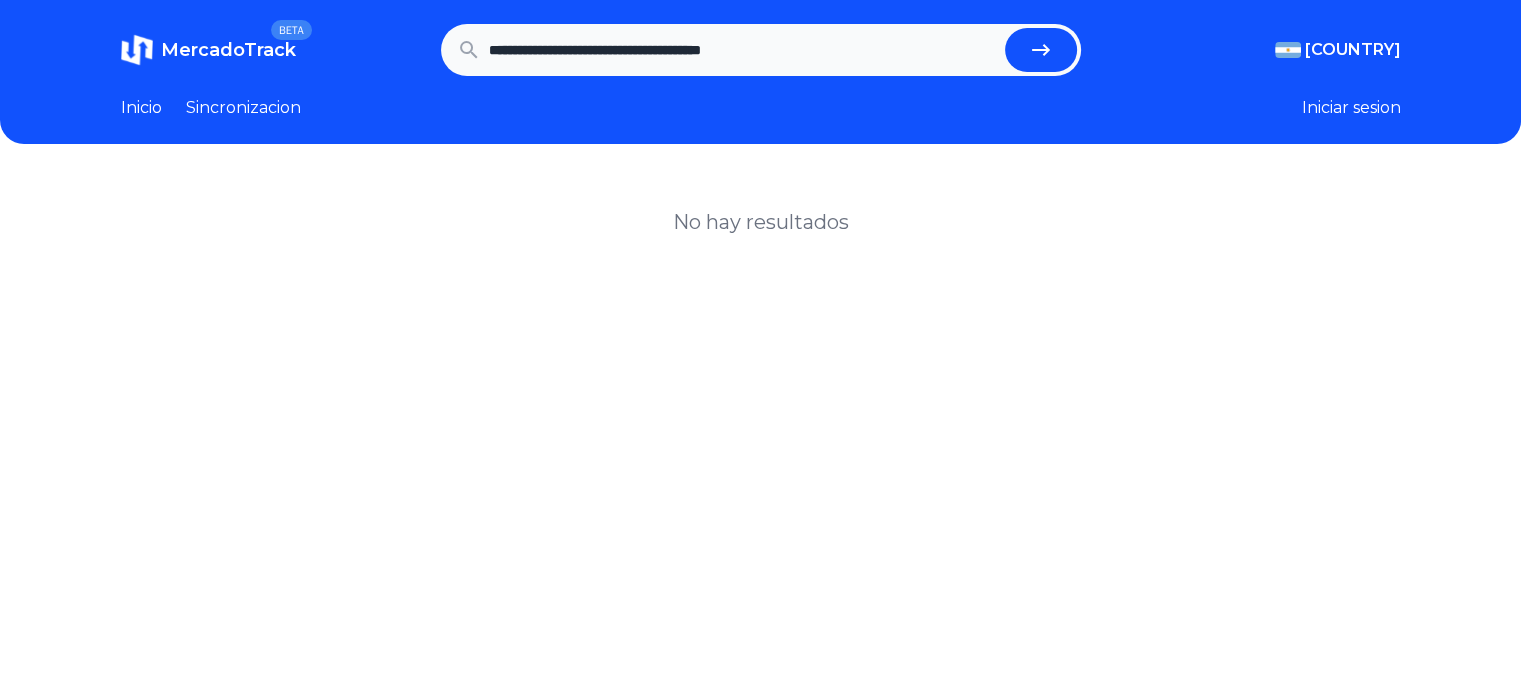 drag, startPoint x: 0, startPoint y: 0, endPoint x: 678, endPoint y: 54, distance: 680.14703 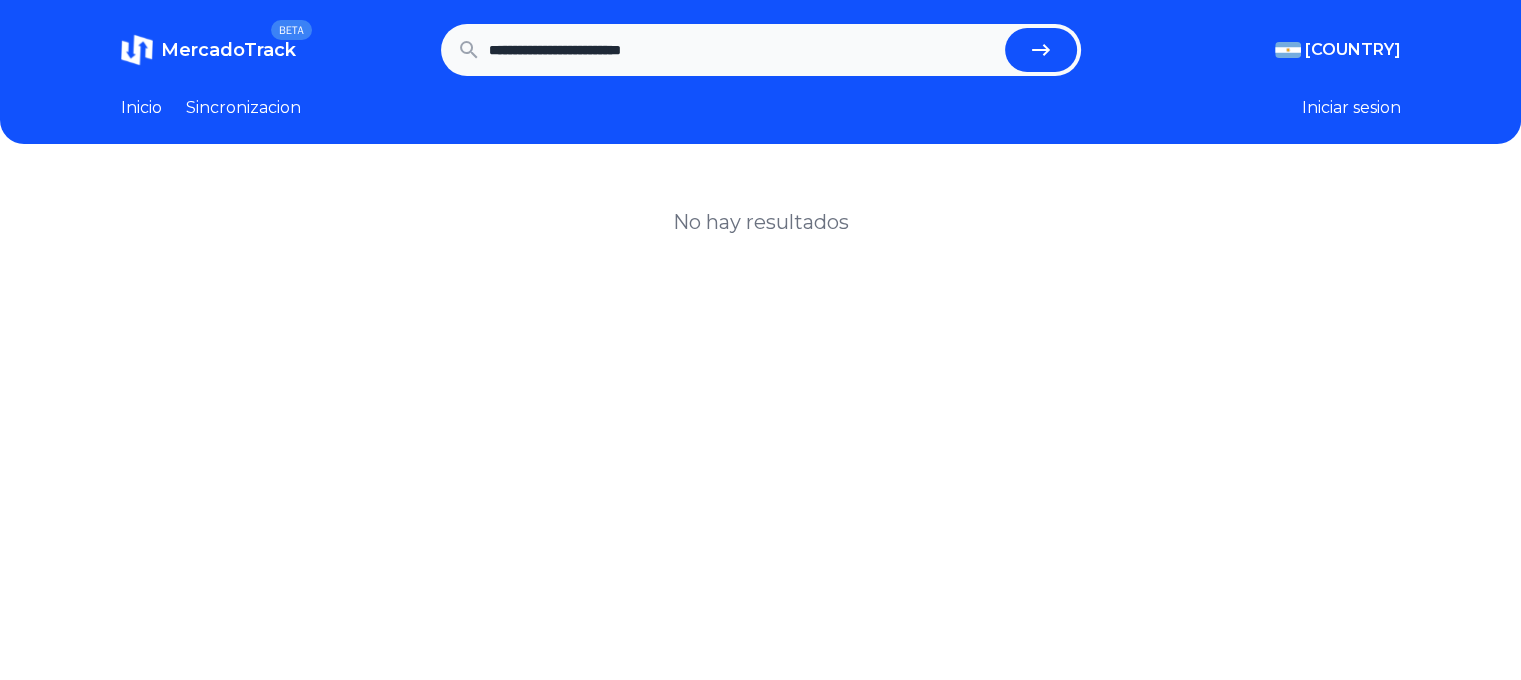 type on "**********" 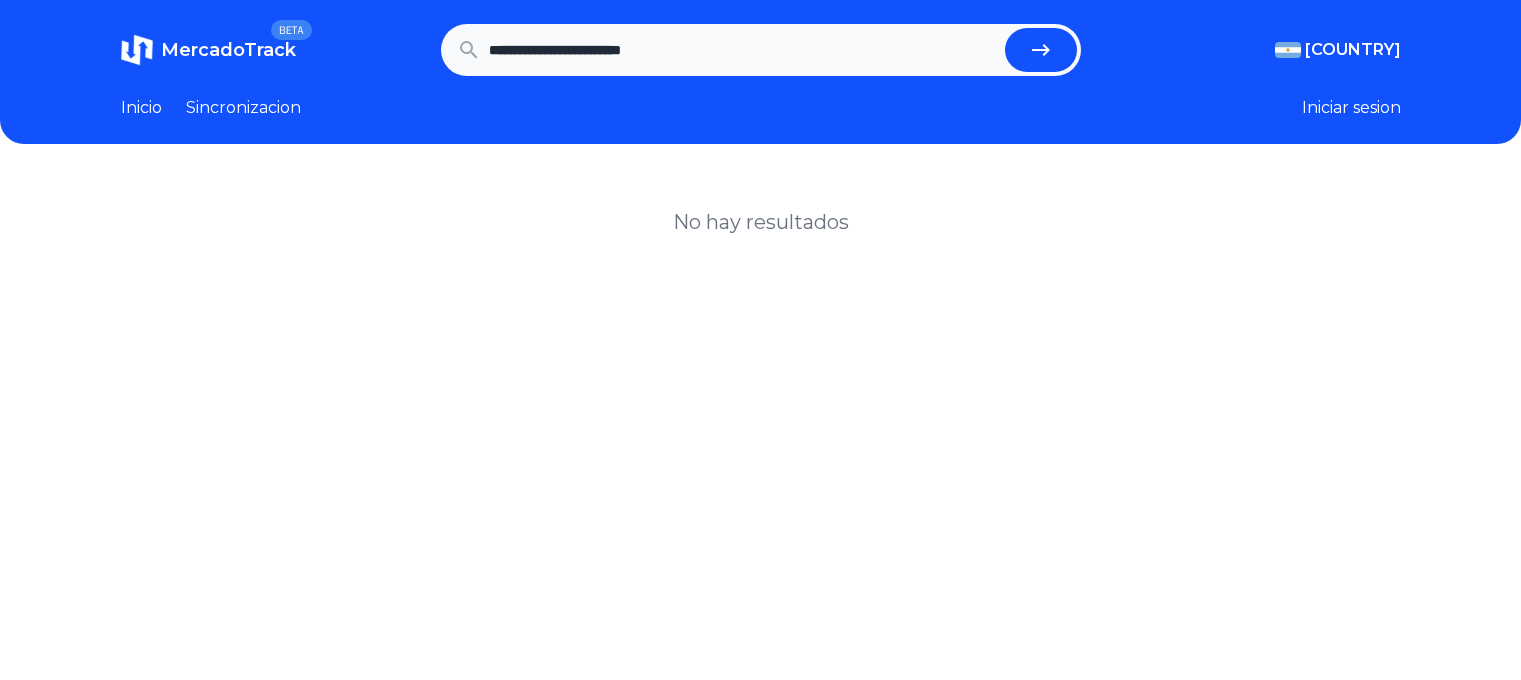 scroll, scrollTop: 0, scrollLeft: 0, axis: both 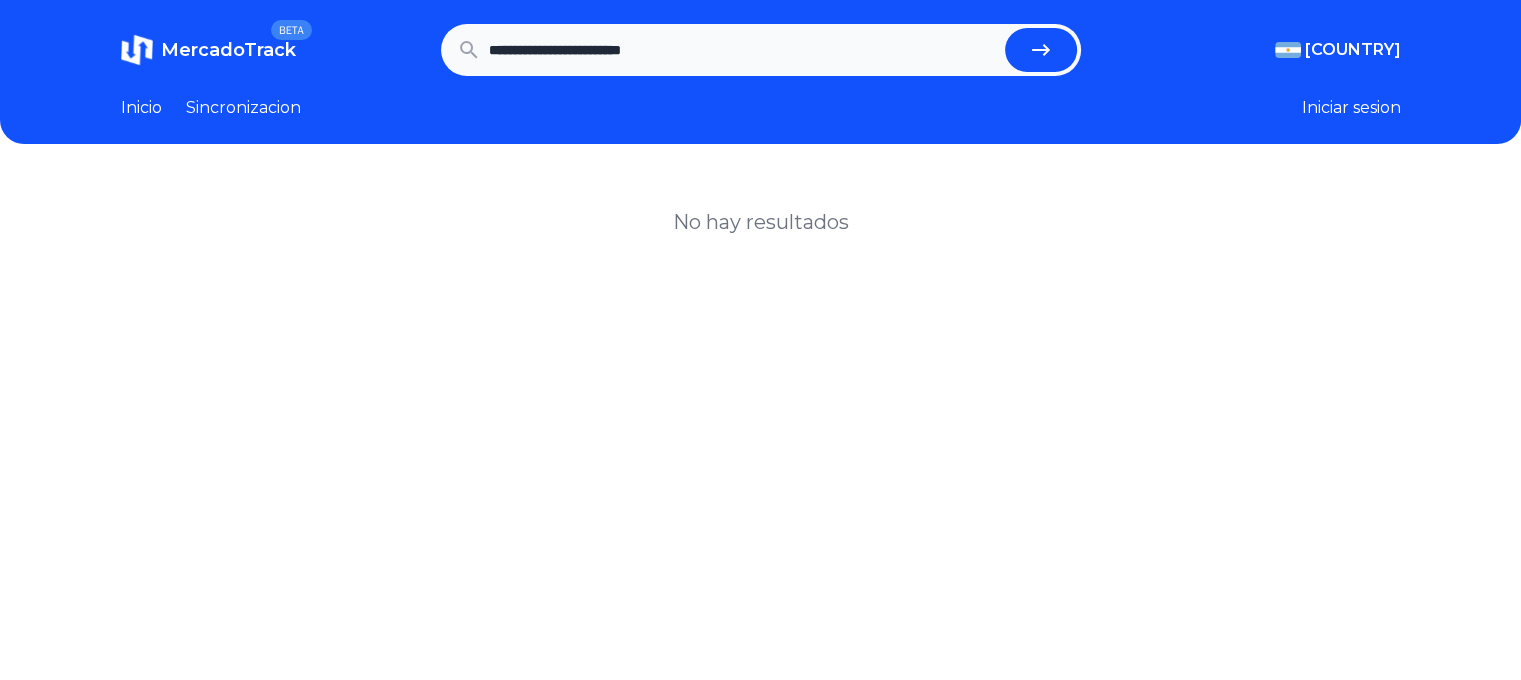 drag, startPoint x: 0, startPoint y: 0, endPoint x: 451, endPoint y: 56, distance: 454.4634 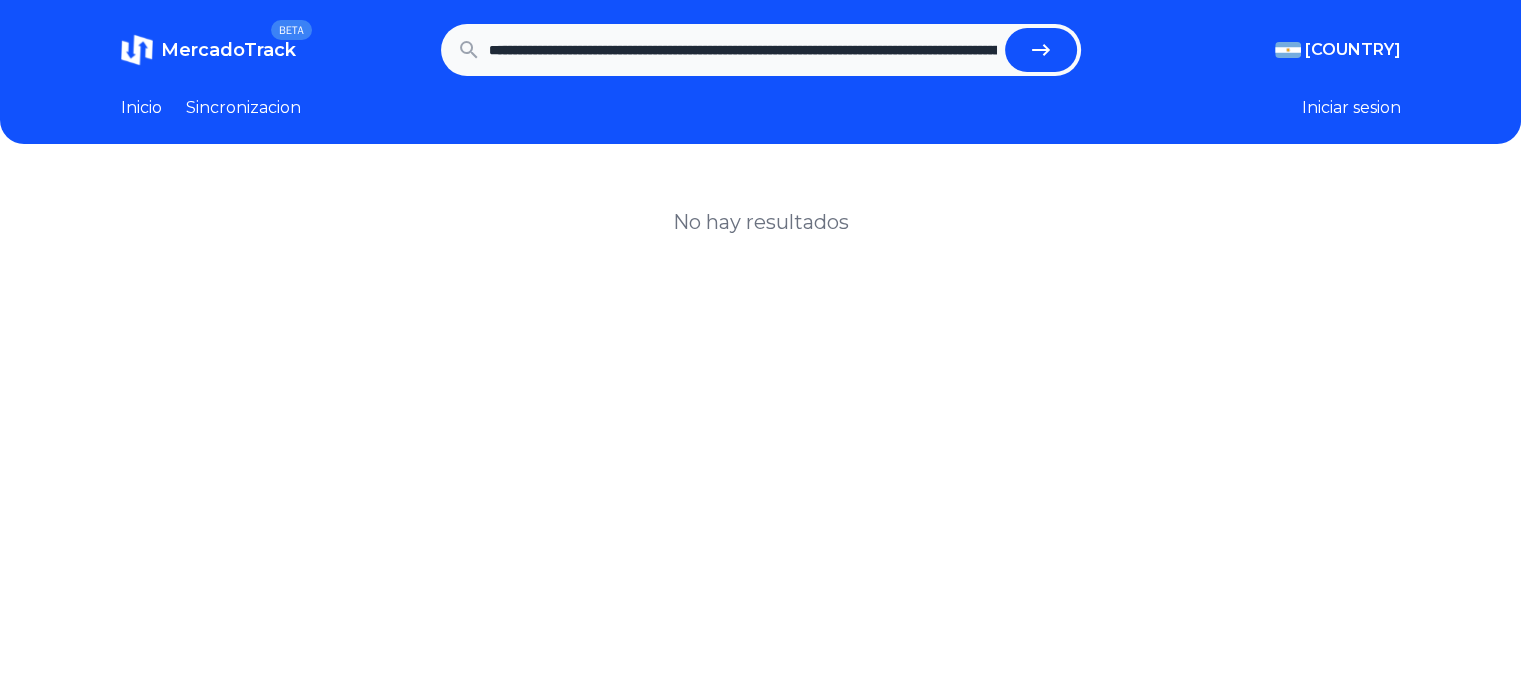 scroll, scrollTop: 0, scrollLeft: 364, axis: horizontal 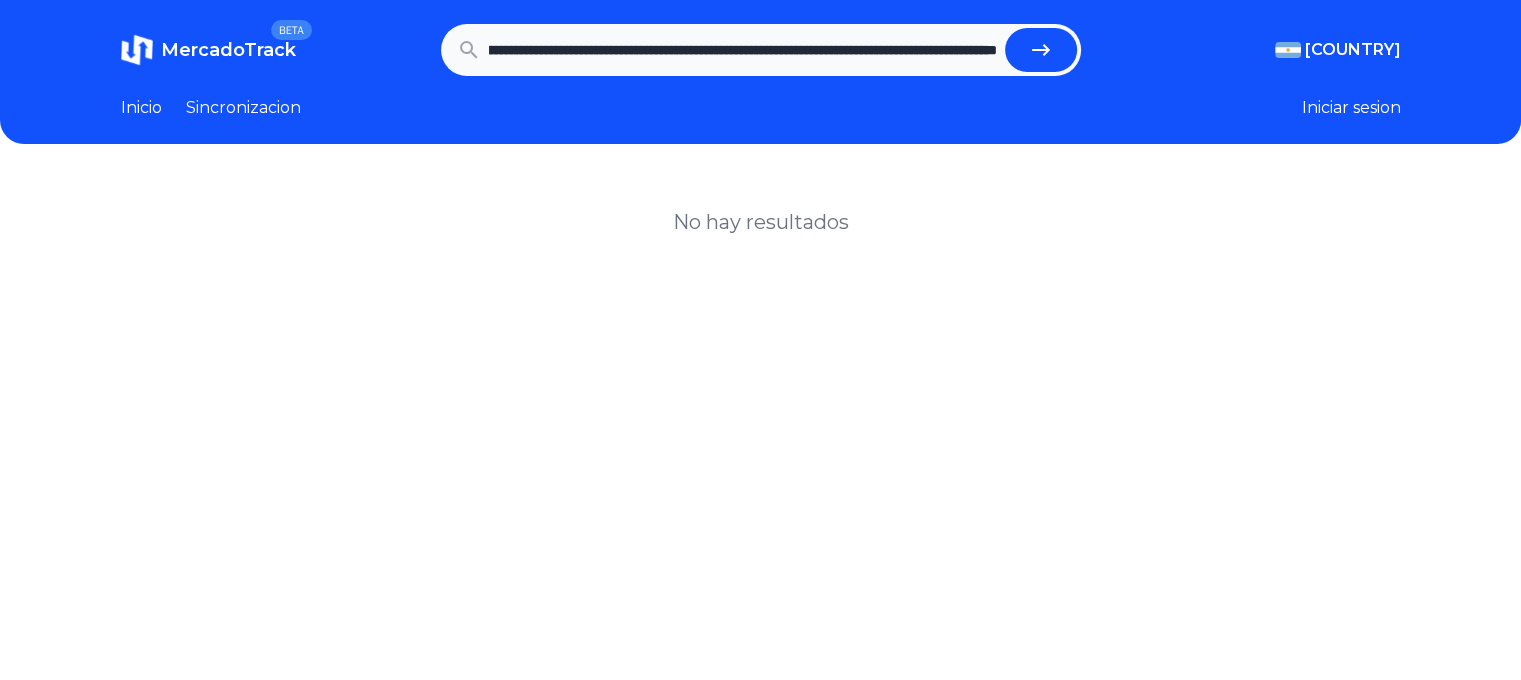 type on "**********" 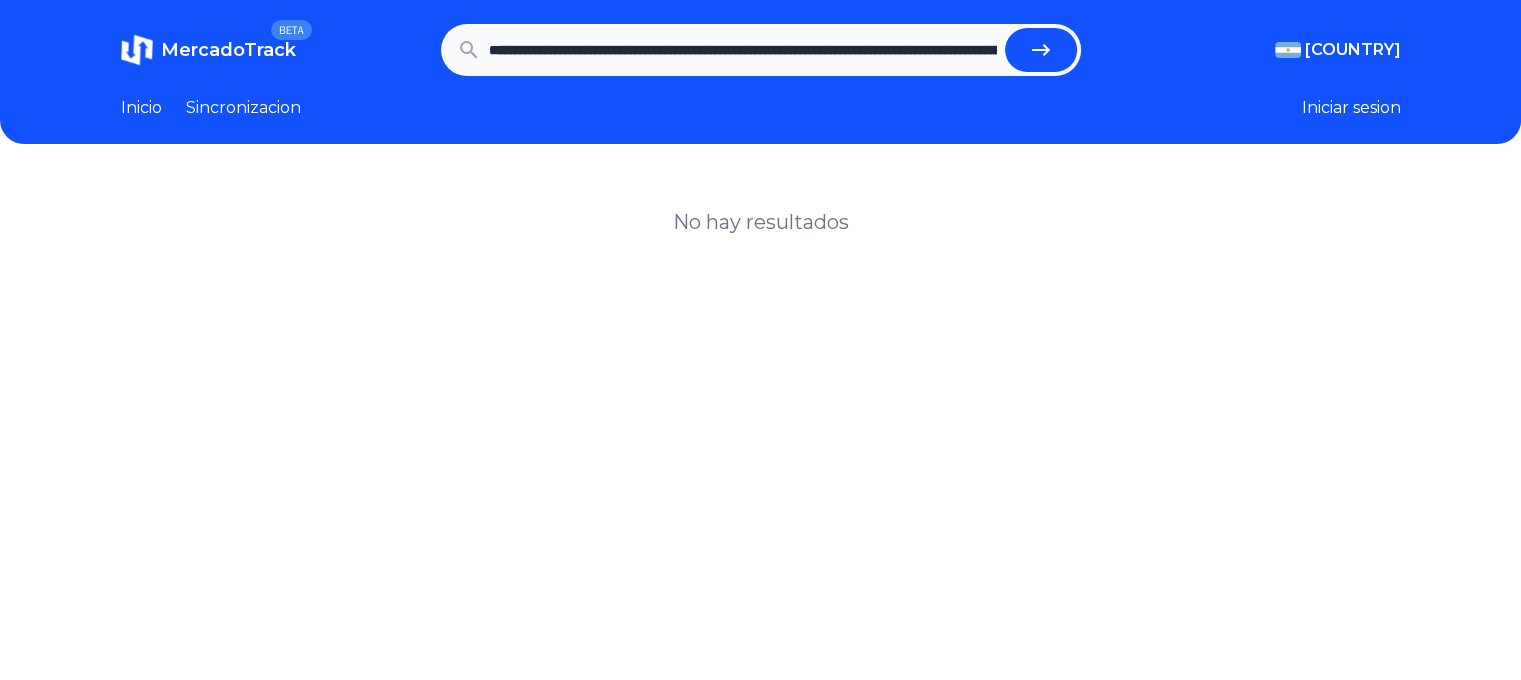 click at bounding box center (1041, 50) 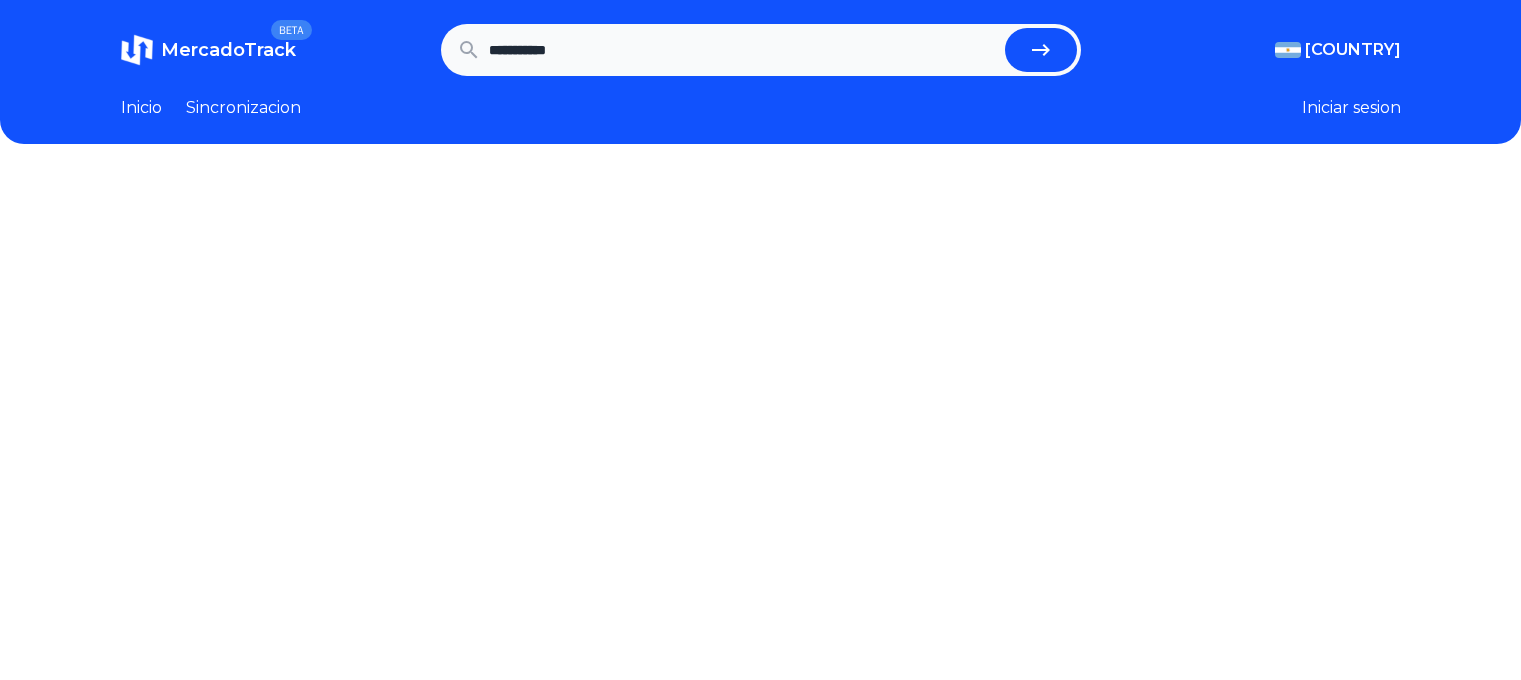 scroll, scrollTop: 0, scrollLeft: 0, axis: both 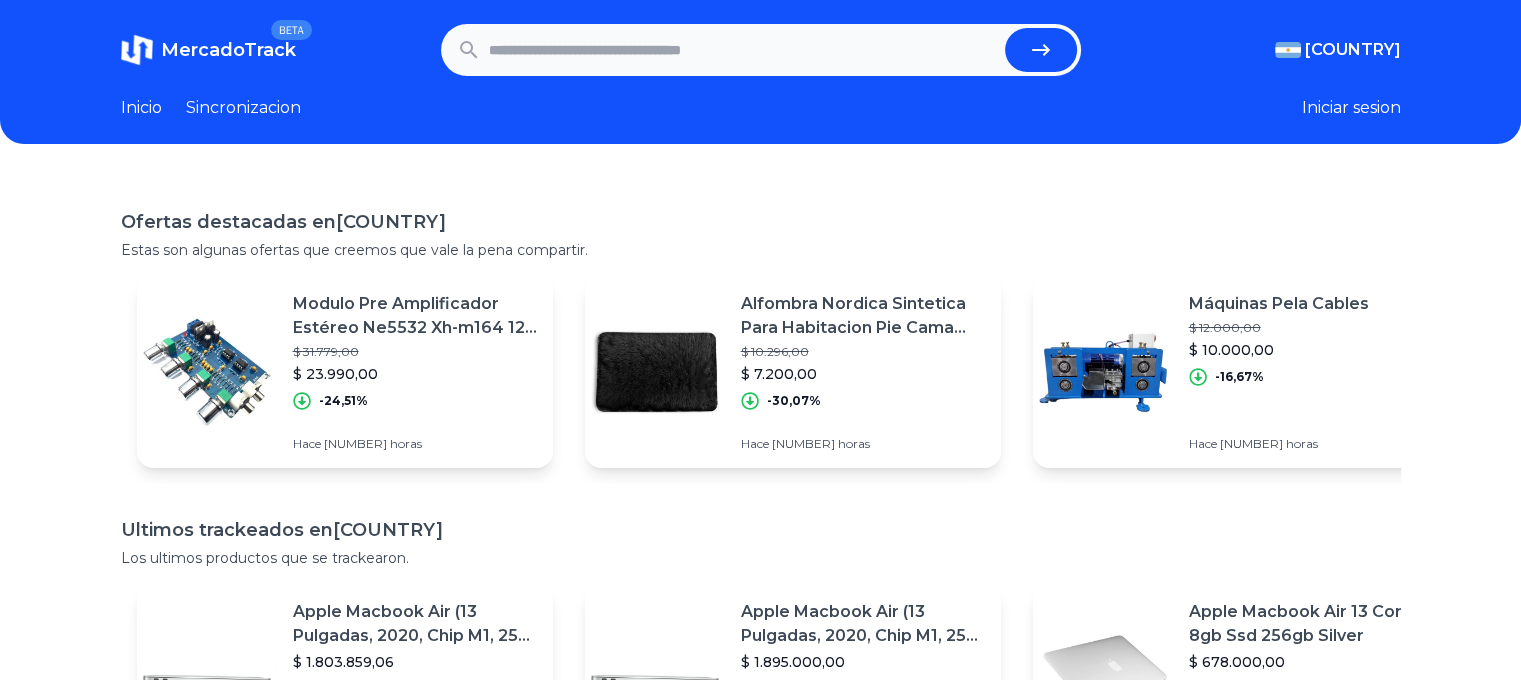click at bounding box center (743, 50) 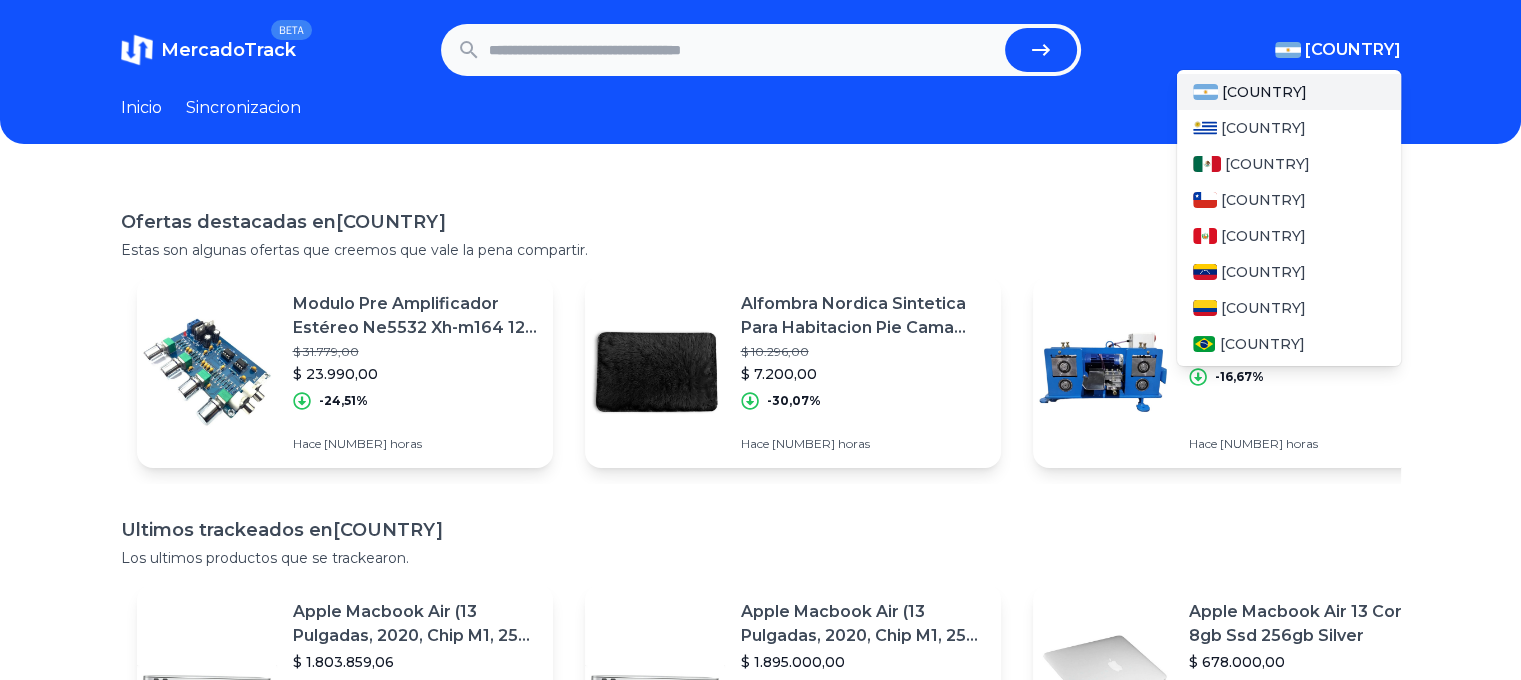 click on "[COUNTRY]" at bounding box center [1353, 50] 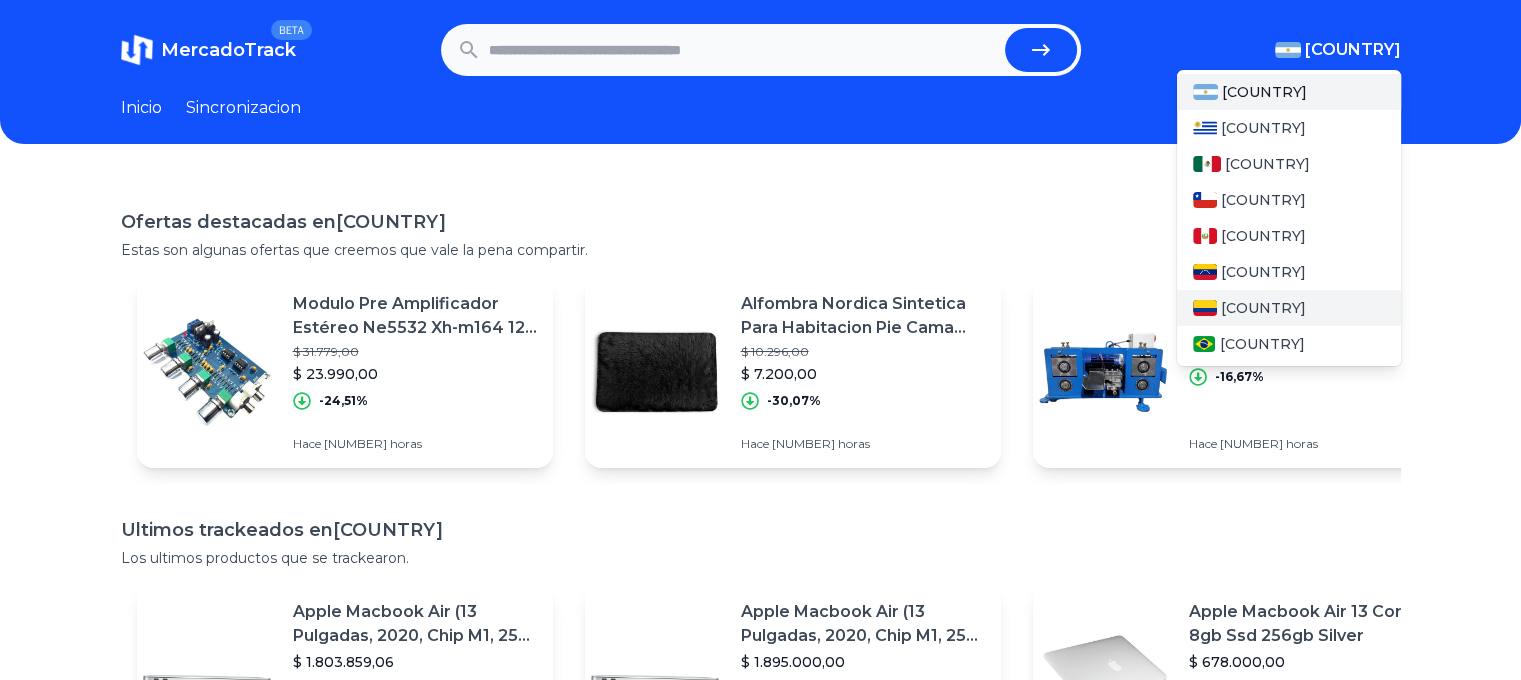 click on "[COUNTRY]" at bounding box center [1263, 308] 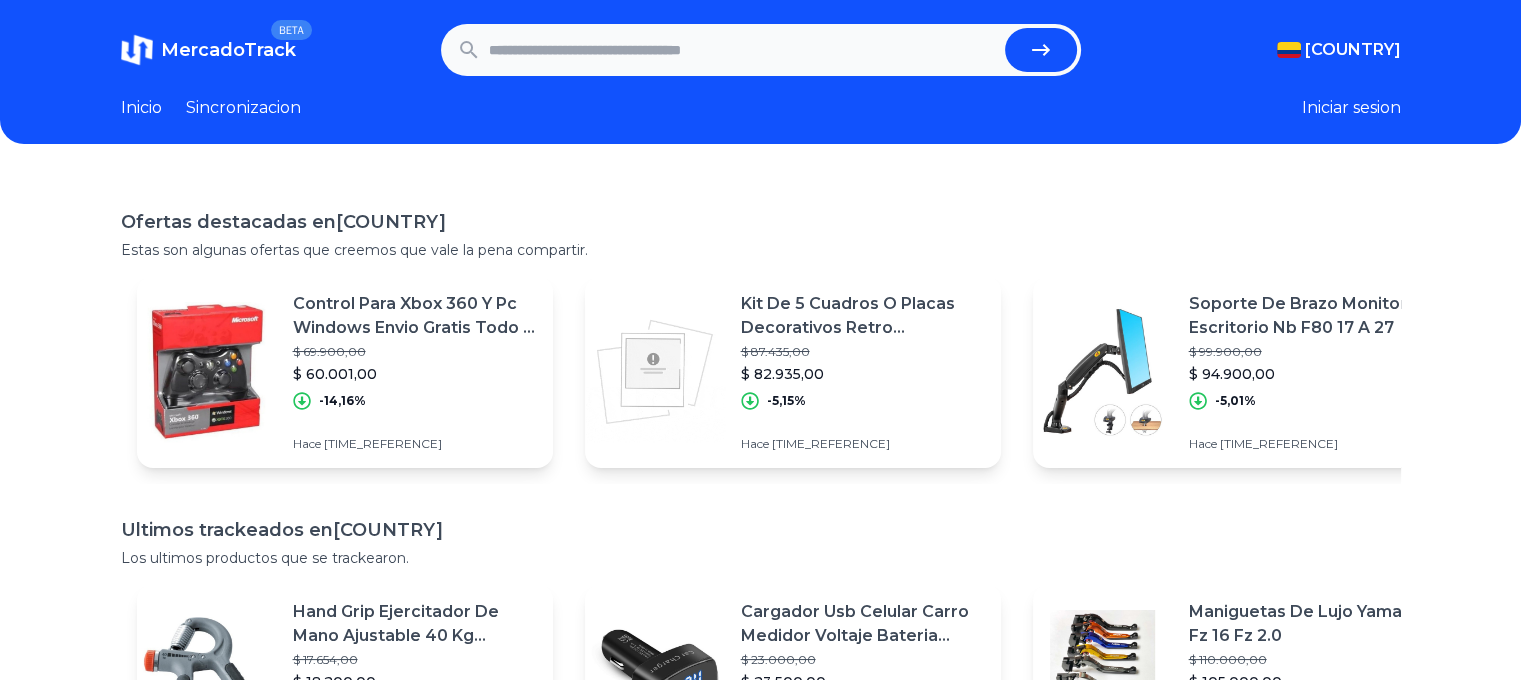 click on "MercadoTrack BETA [COUNTRY] [COUNTRY] [COUNTRY] [COUNTRY] [COUNTRY] [COUNTRY] [COUNTRY] [COUNTRY] Inicio Sincronizacion Iniciar sesion" at bounding box center [760, 72] 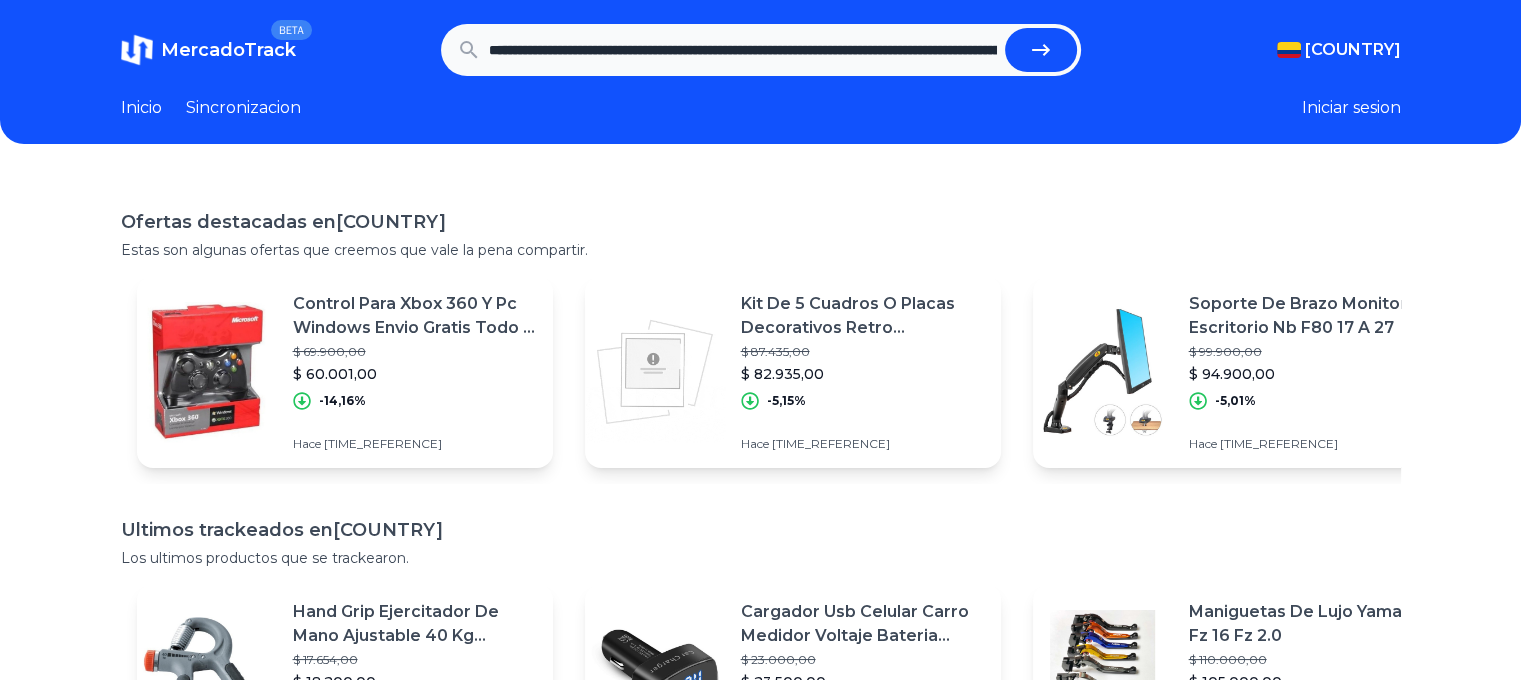 scroll, scrollTop: 0, scrollLeft: 364, axis: horizontal 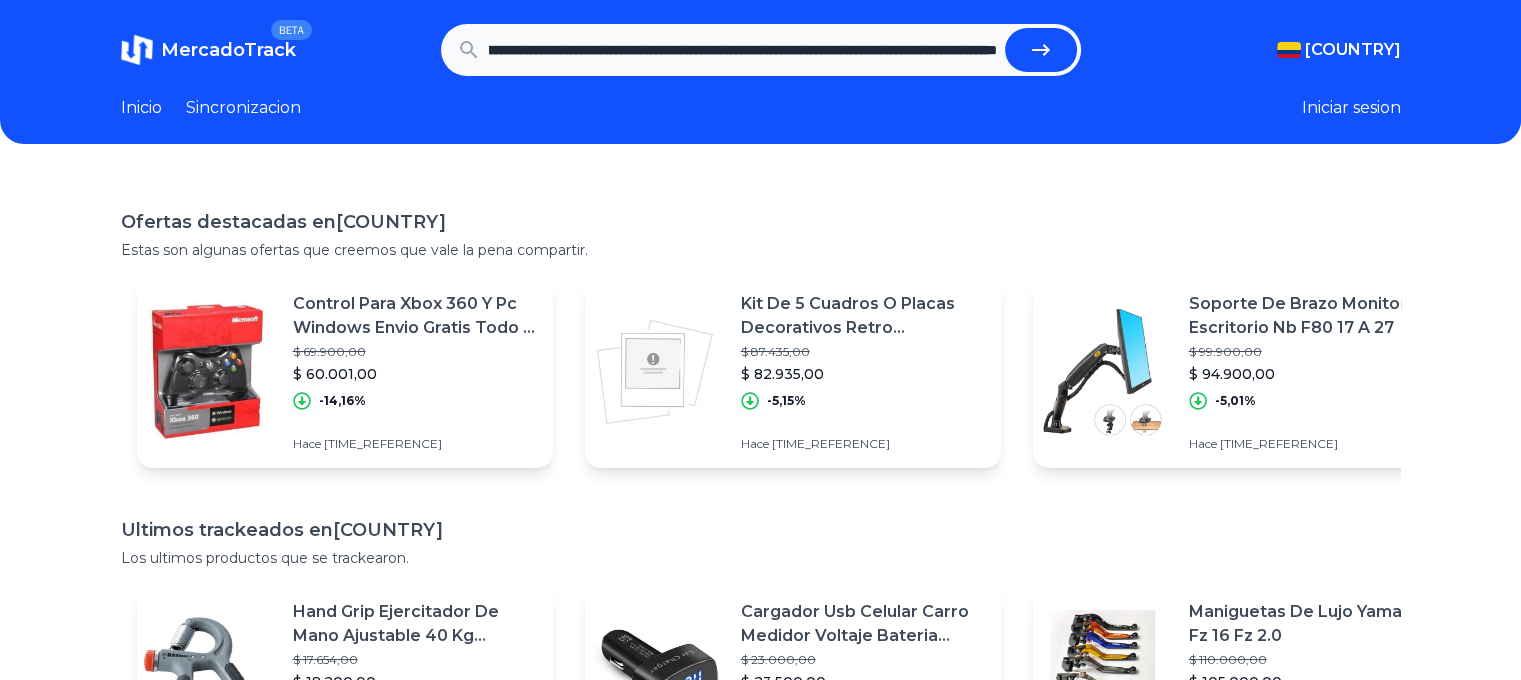 type on "**********" 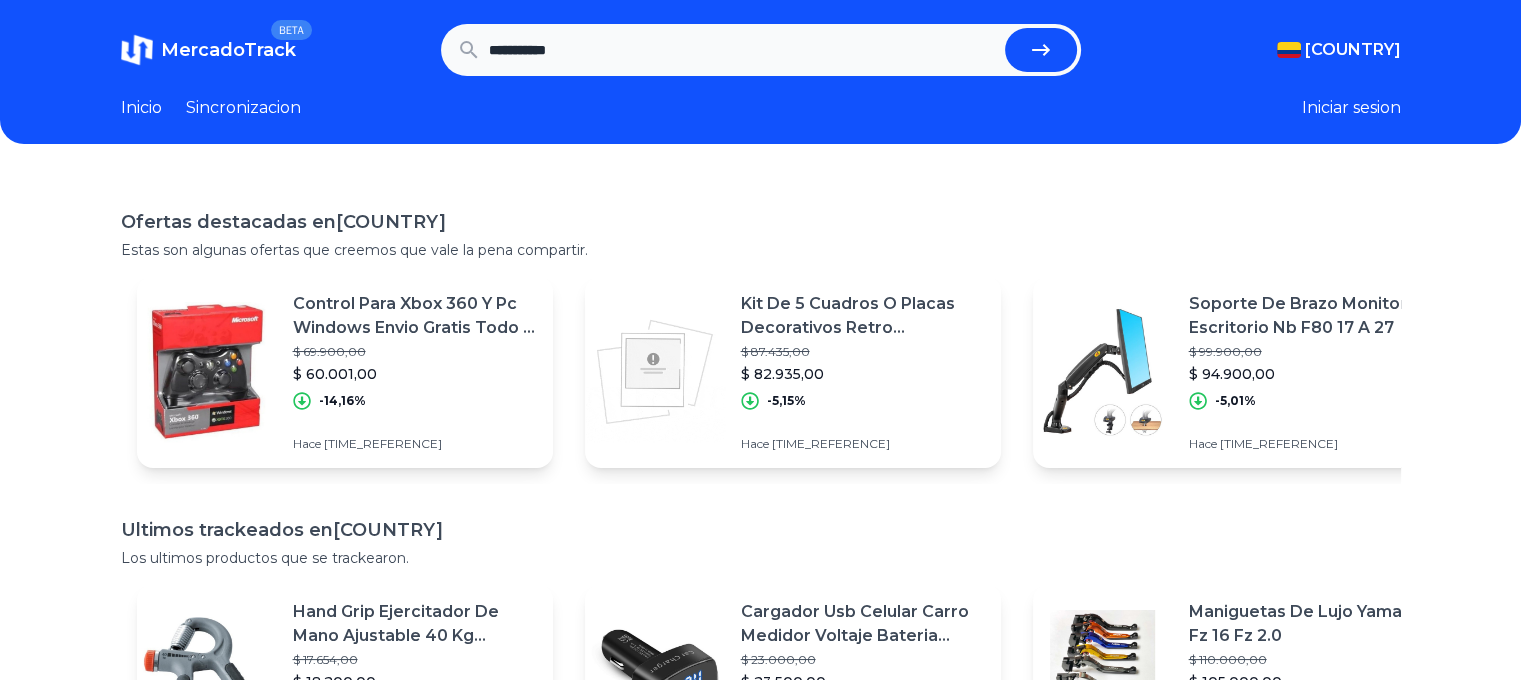 scroll, scrollTop: 0, scrollLeft: 0, axis: both 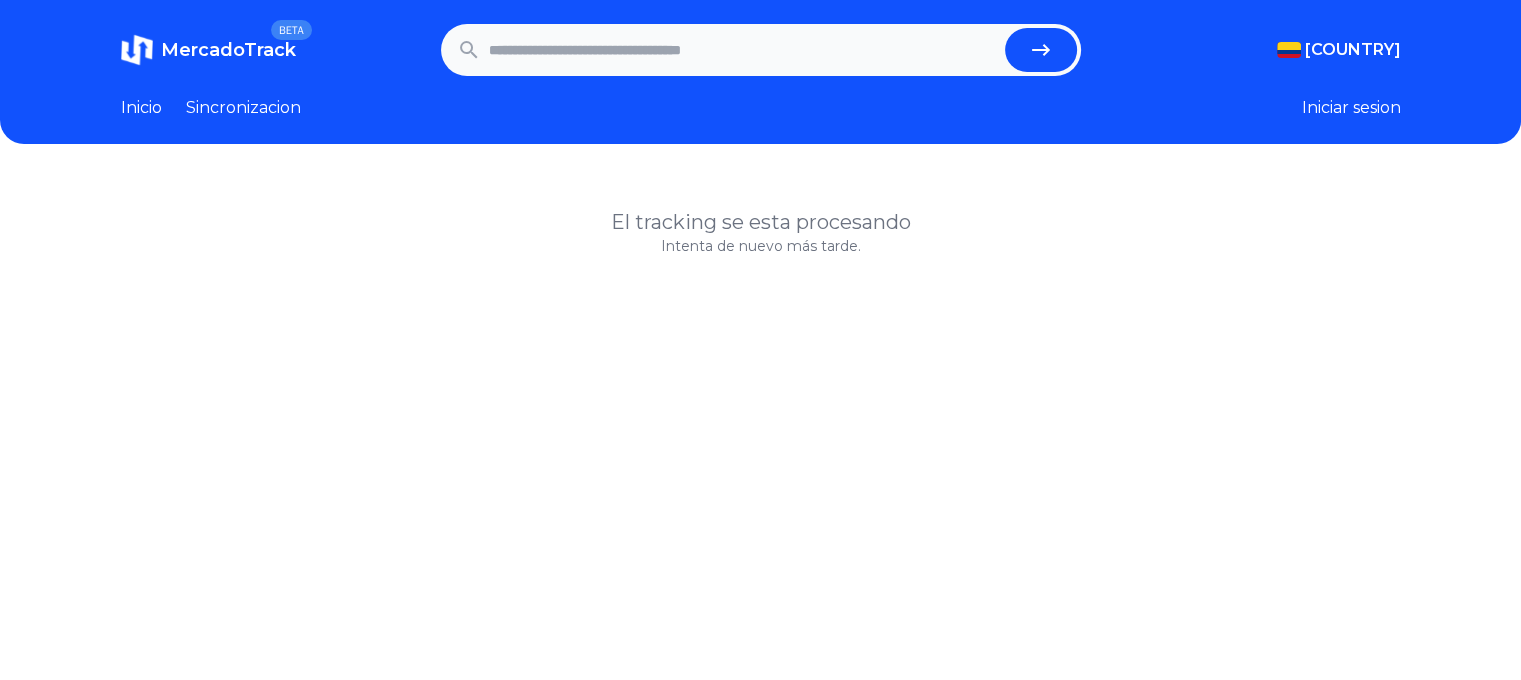 click at bounding box center [743, 50] 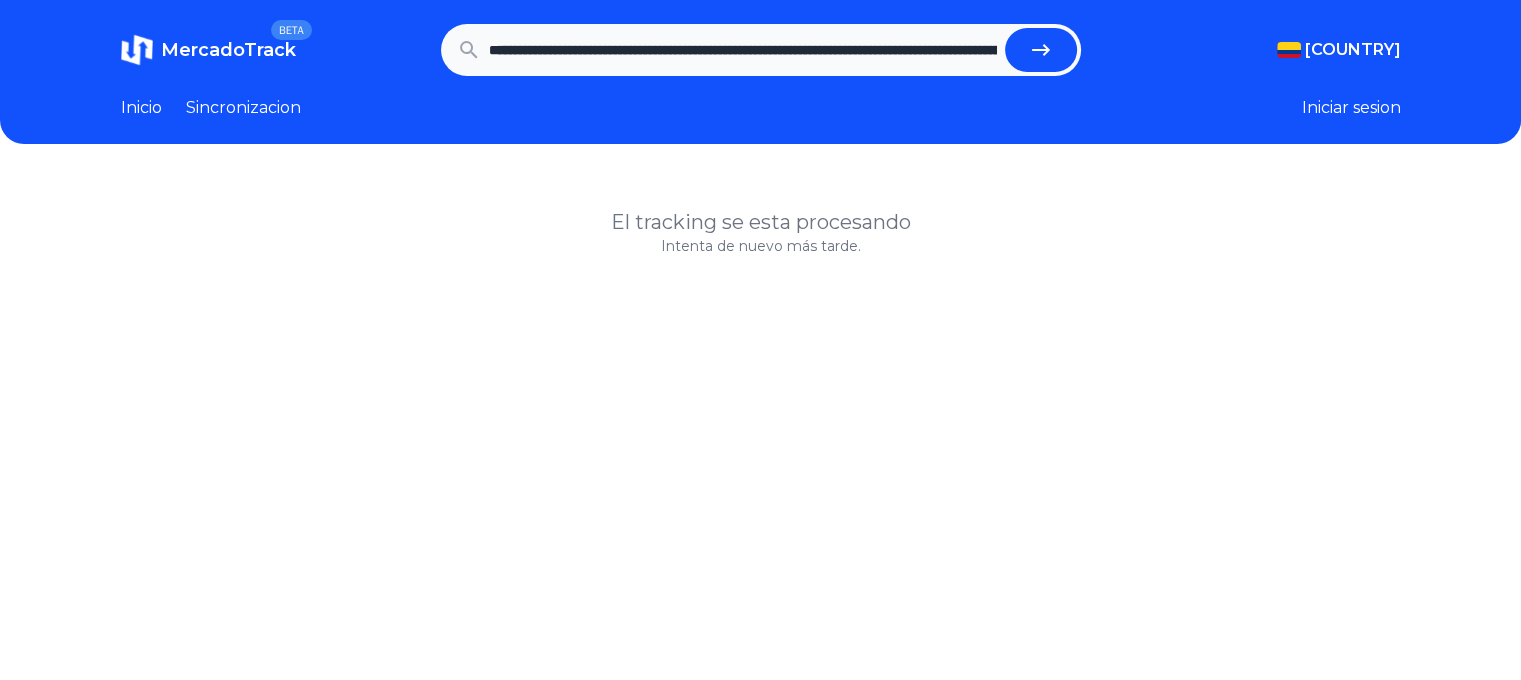 scroll, scrollTop: 0, scrollLeft: 364, axis: horizontal 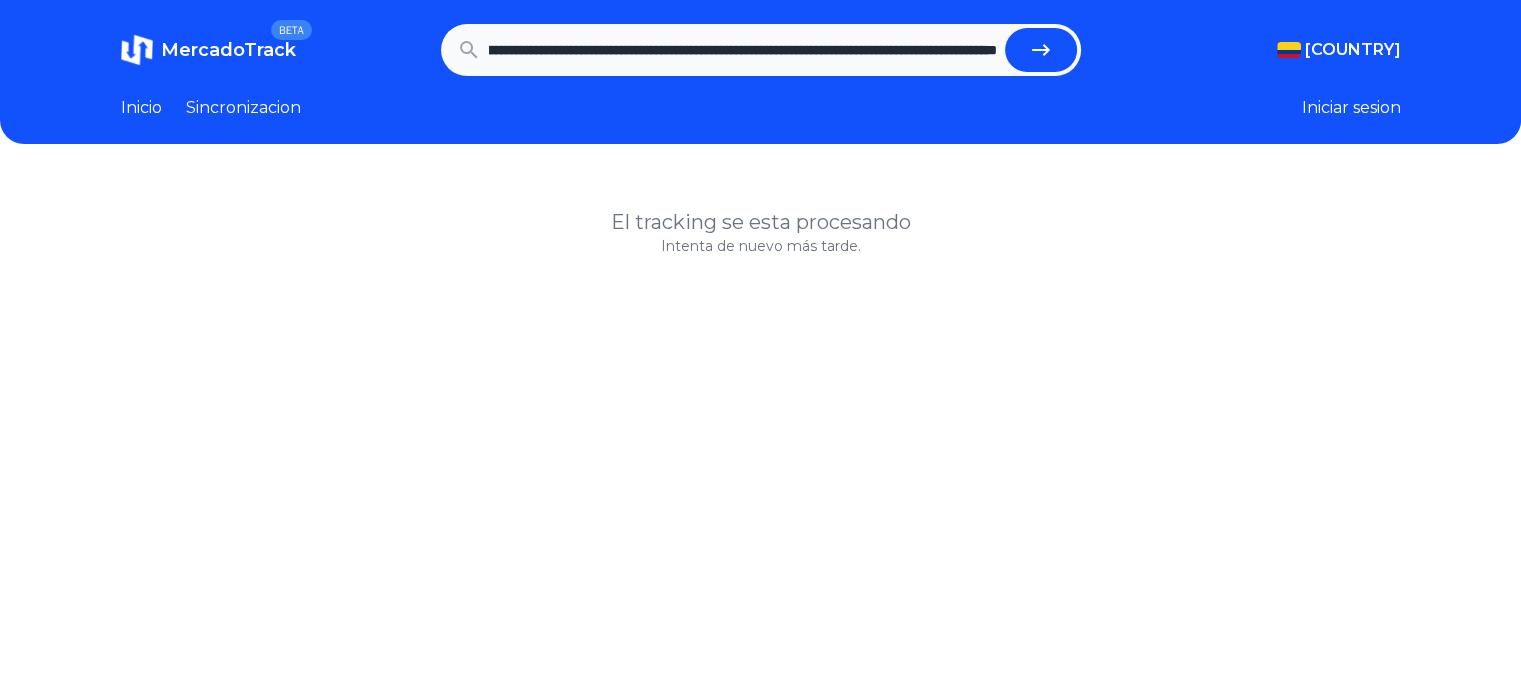 type on "**********" 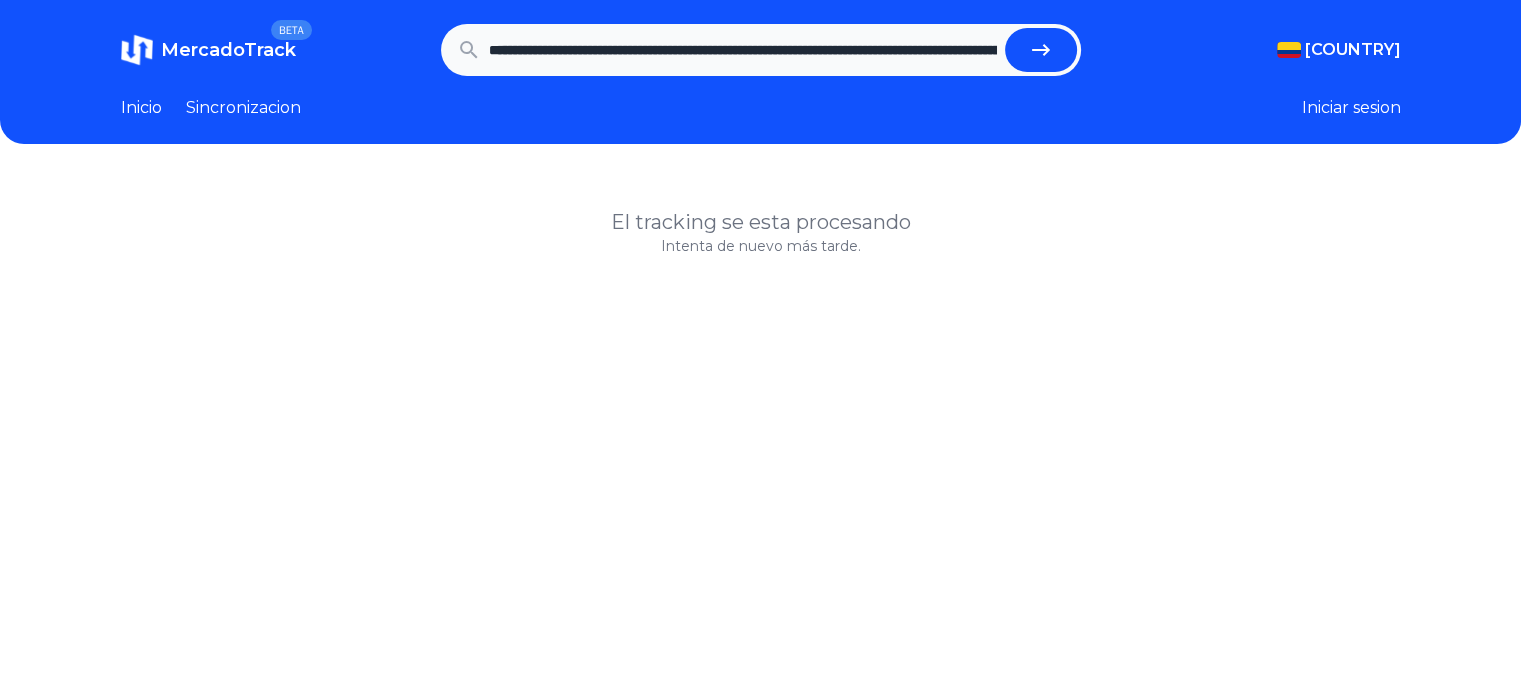 click at bounding box center (1041, 50) 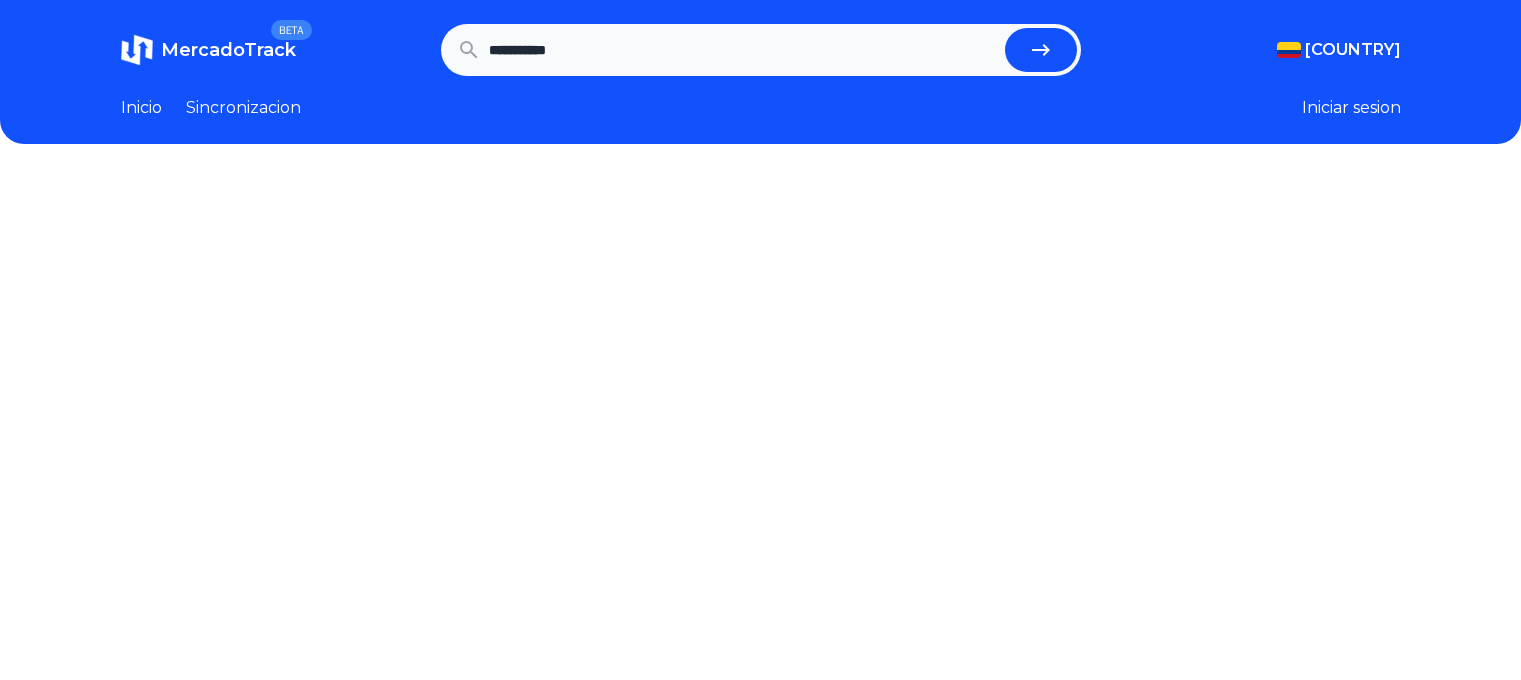 scroll, scrollTop: 0, scrollLeft: 0, axis: both 